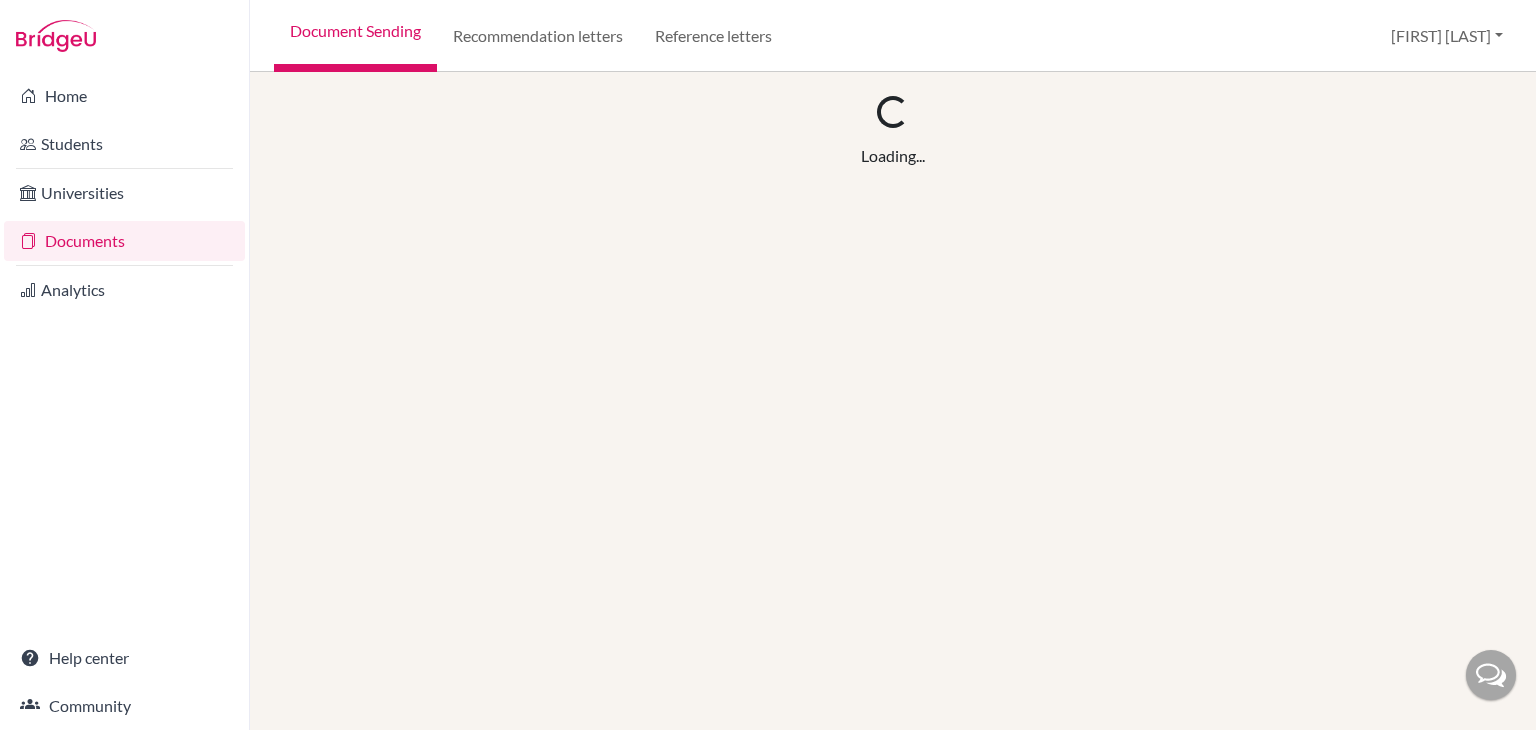 scroll, scrollTop: 0, scrollLeft: 0, axis: both 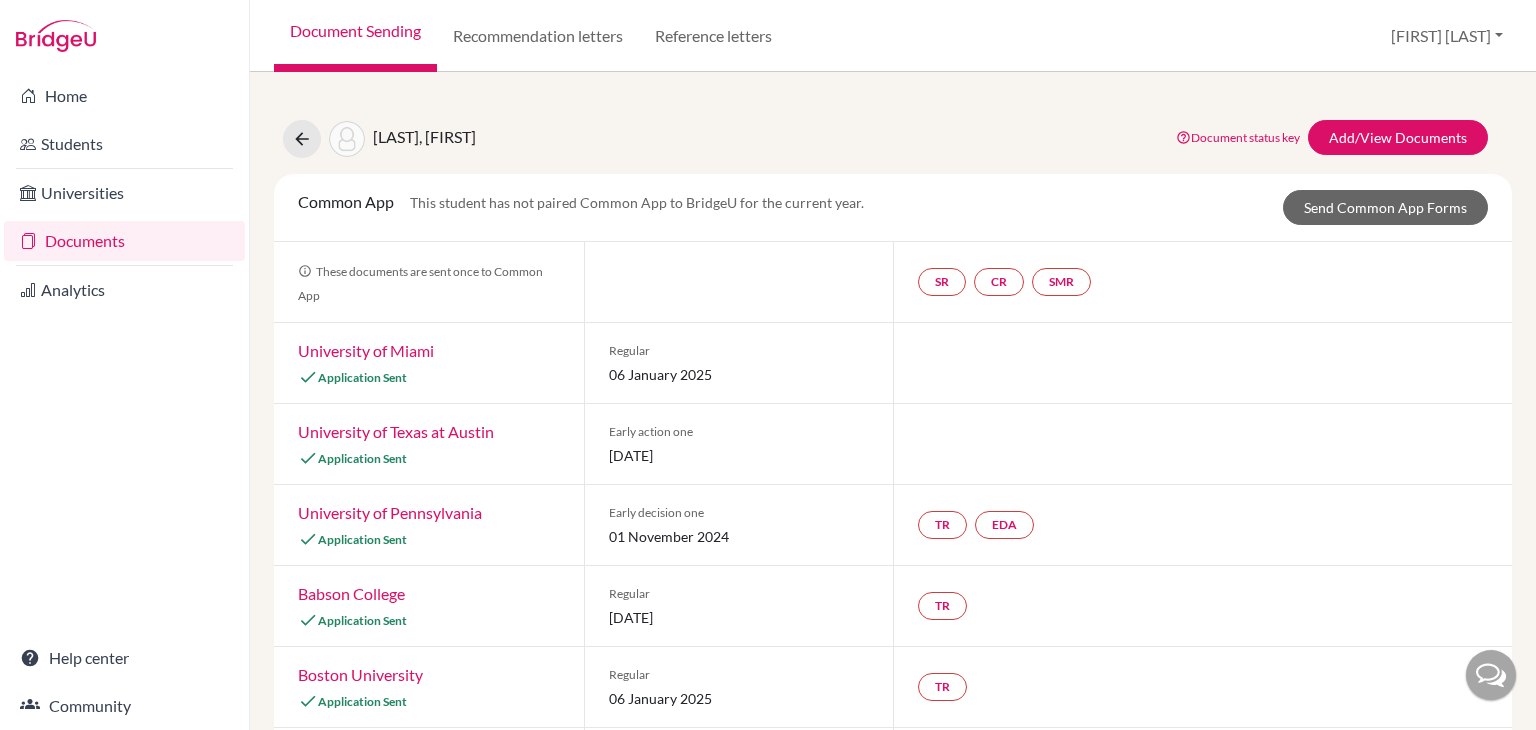 click on "Documents" at bounding box center [124, 241] 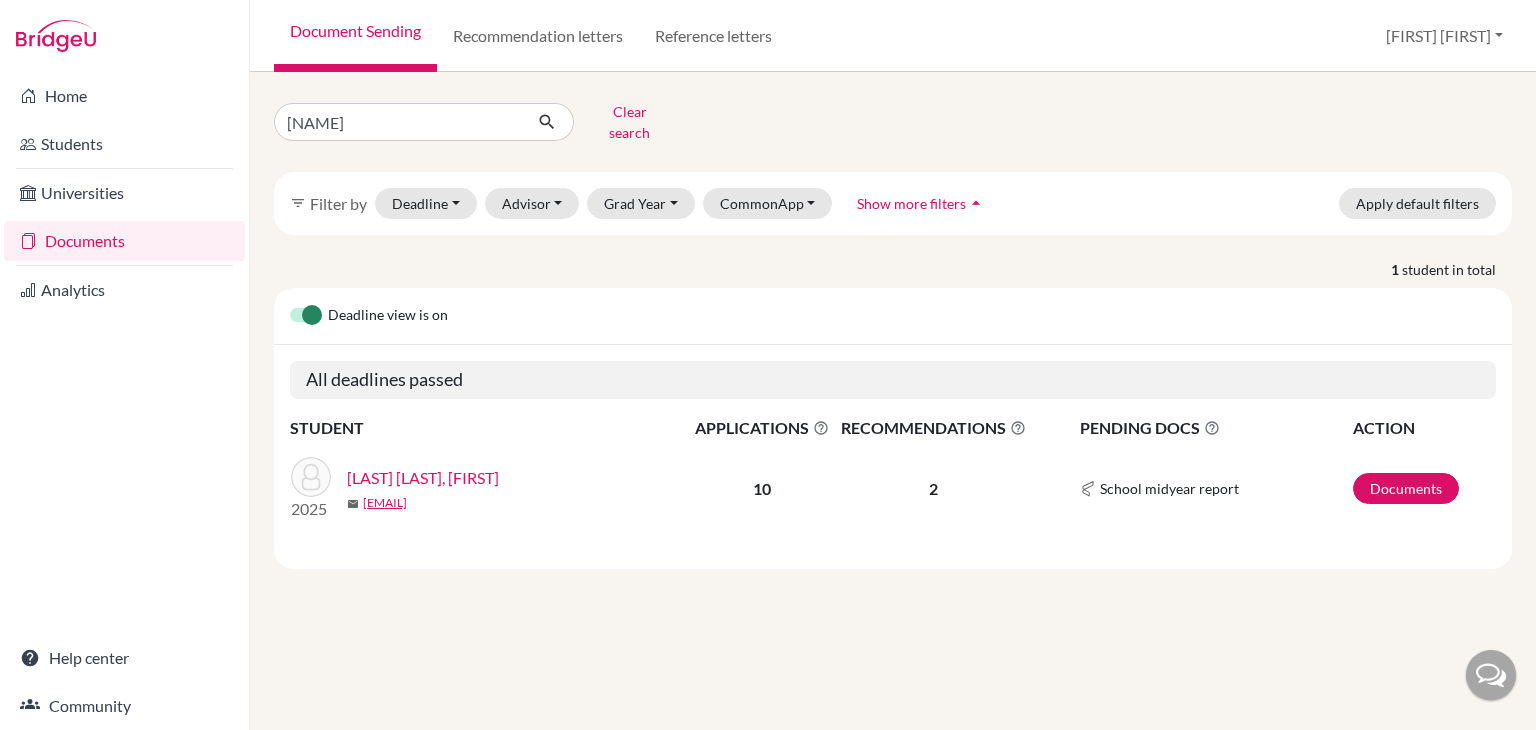 scroll, scrollTop: 0, scrollLeft: 0, axis: both 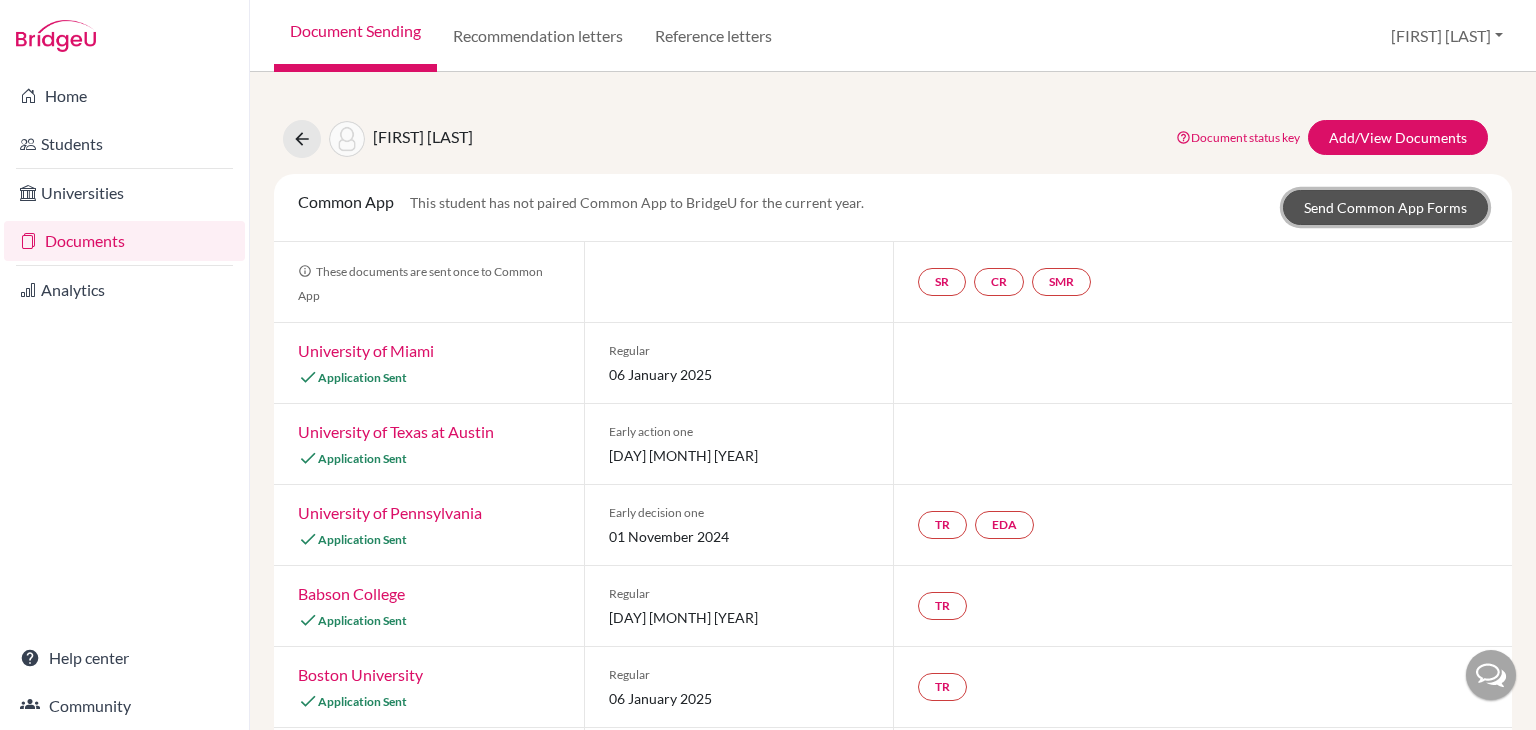 click on "Send Common App Forms" at bounding box center (1385, 207) 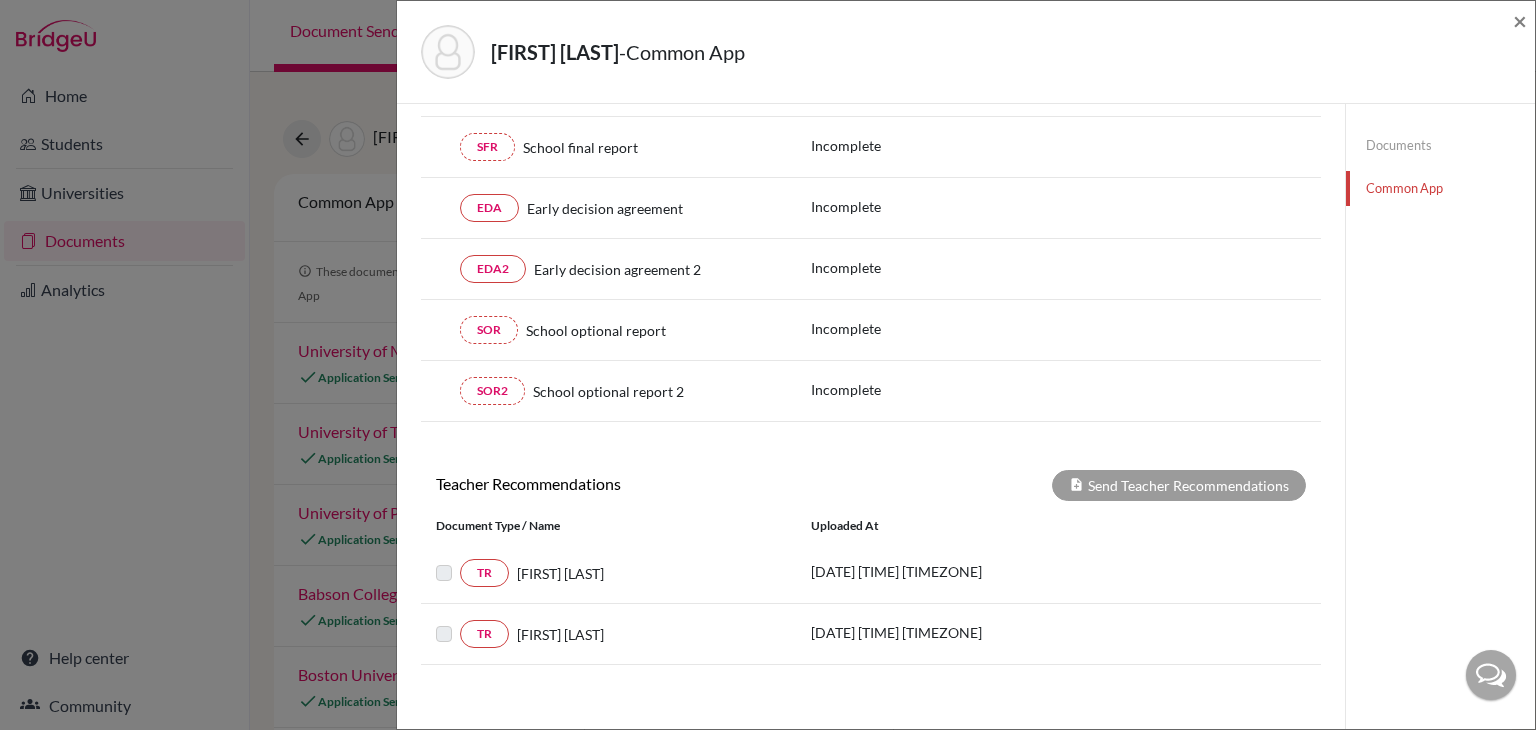 scroll, scrollTop: 0, scrollLeft: 0, axis: both 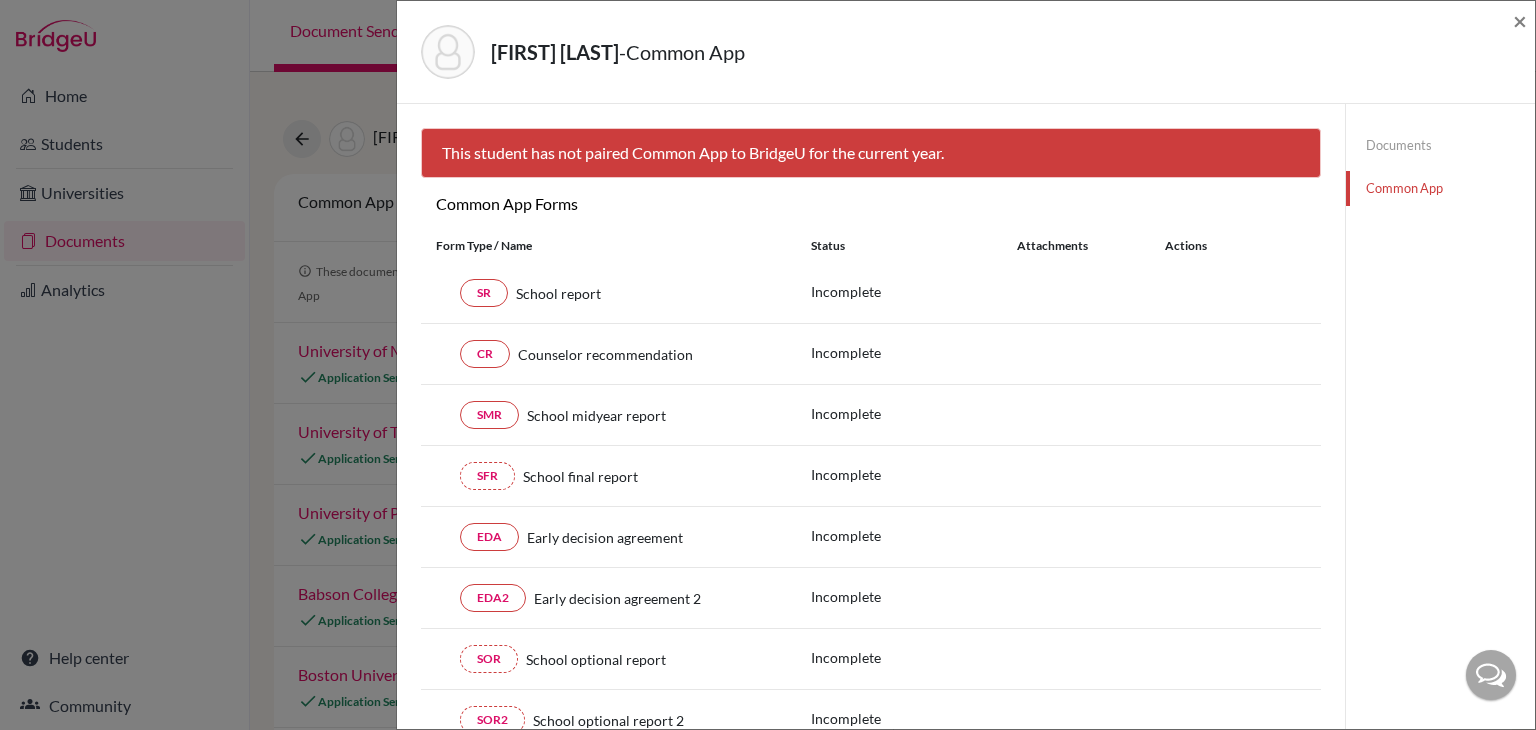 click on "Documents" 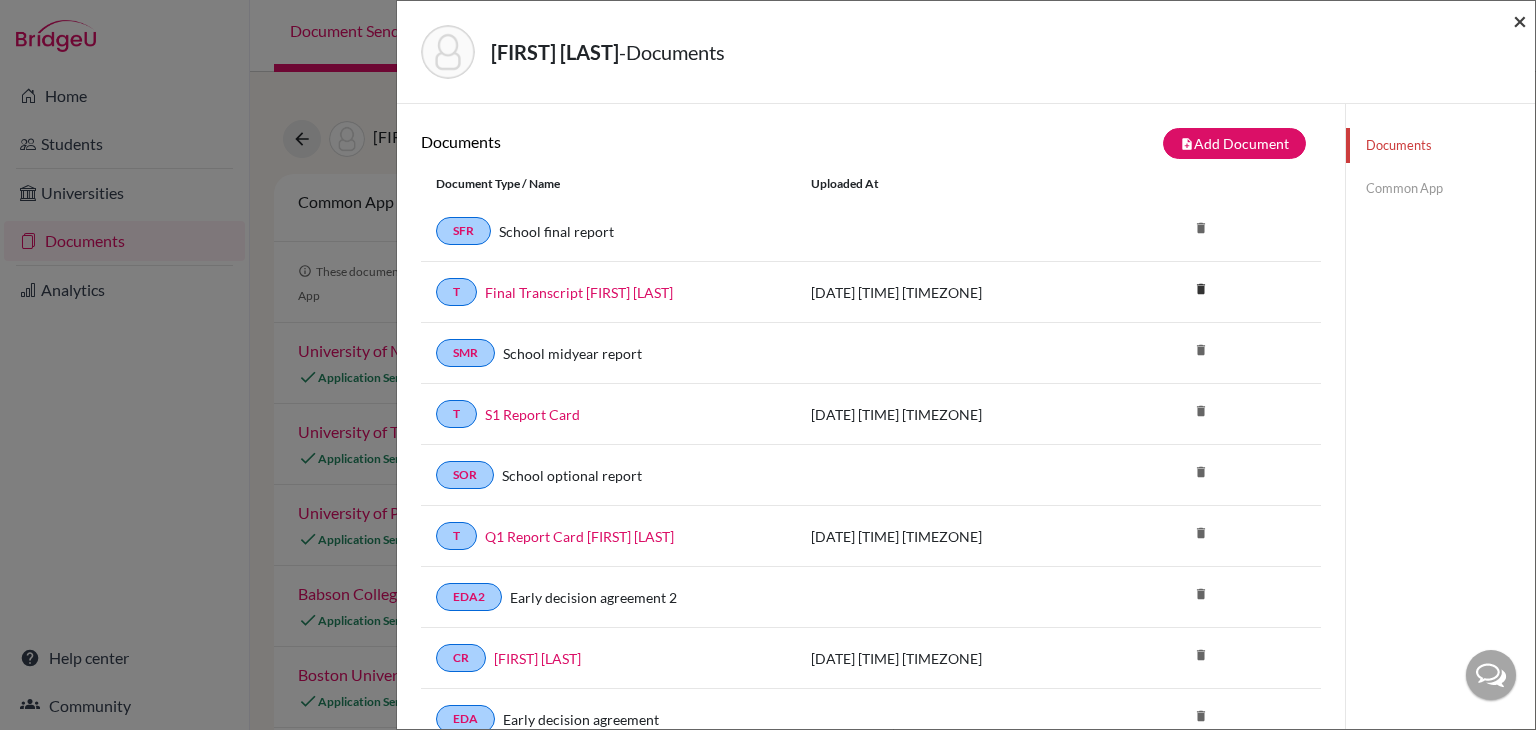 click on "×" at bounding box center [1520, 20] 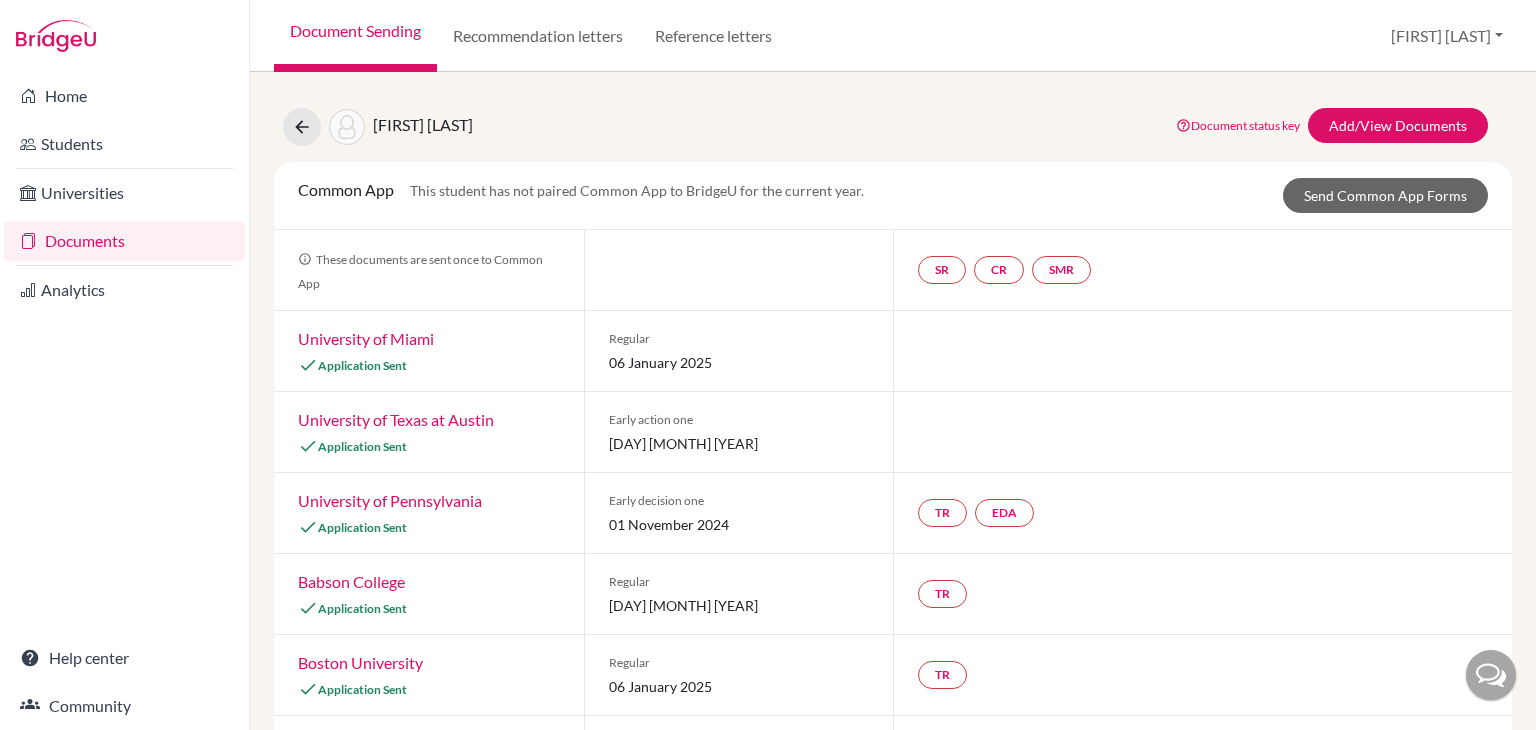 scroll, scrollTop: 0, scrollLeft: 0, axis: both 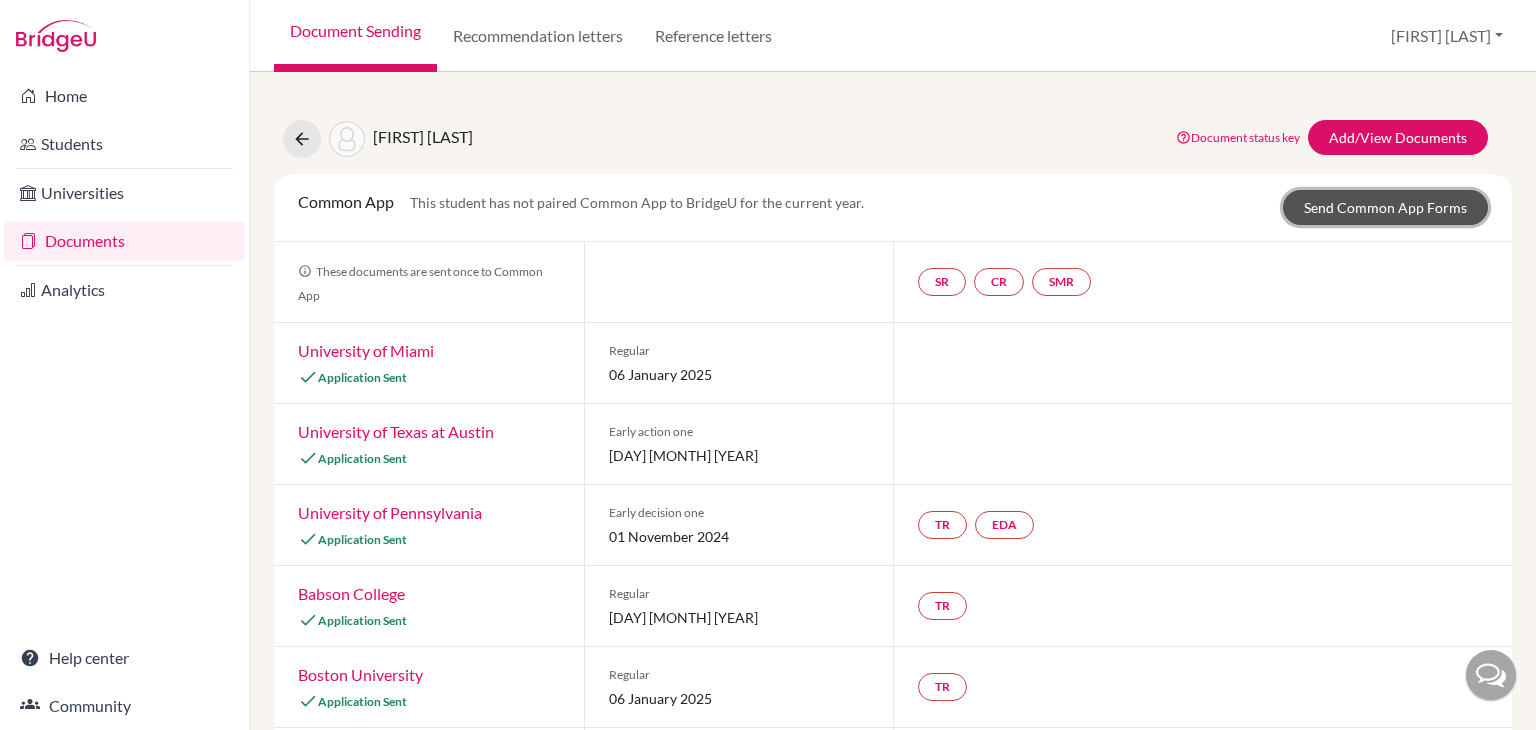 click on "Send Common App Forms" at bounding box center [1385, 207] 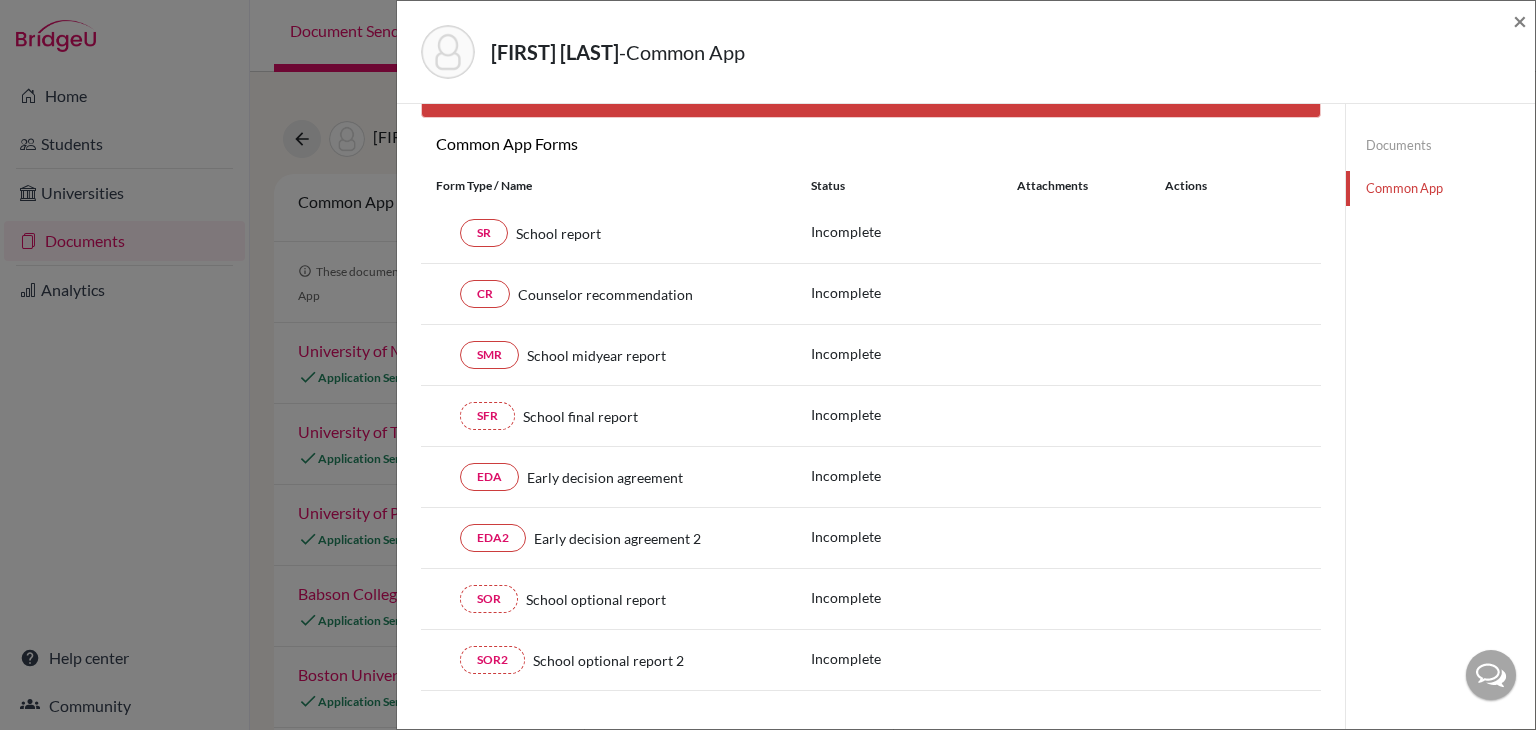 scroll, scrollTop: 60, scrollLeft: 0, axis: vertical 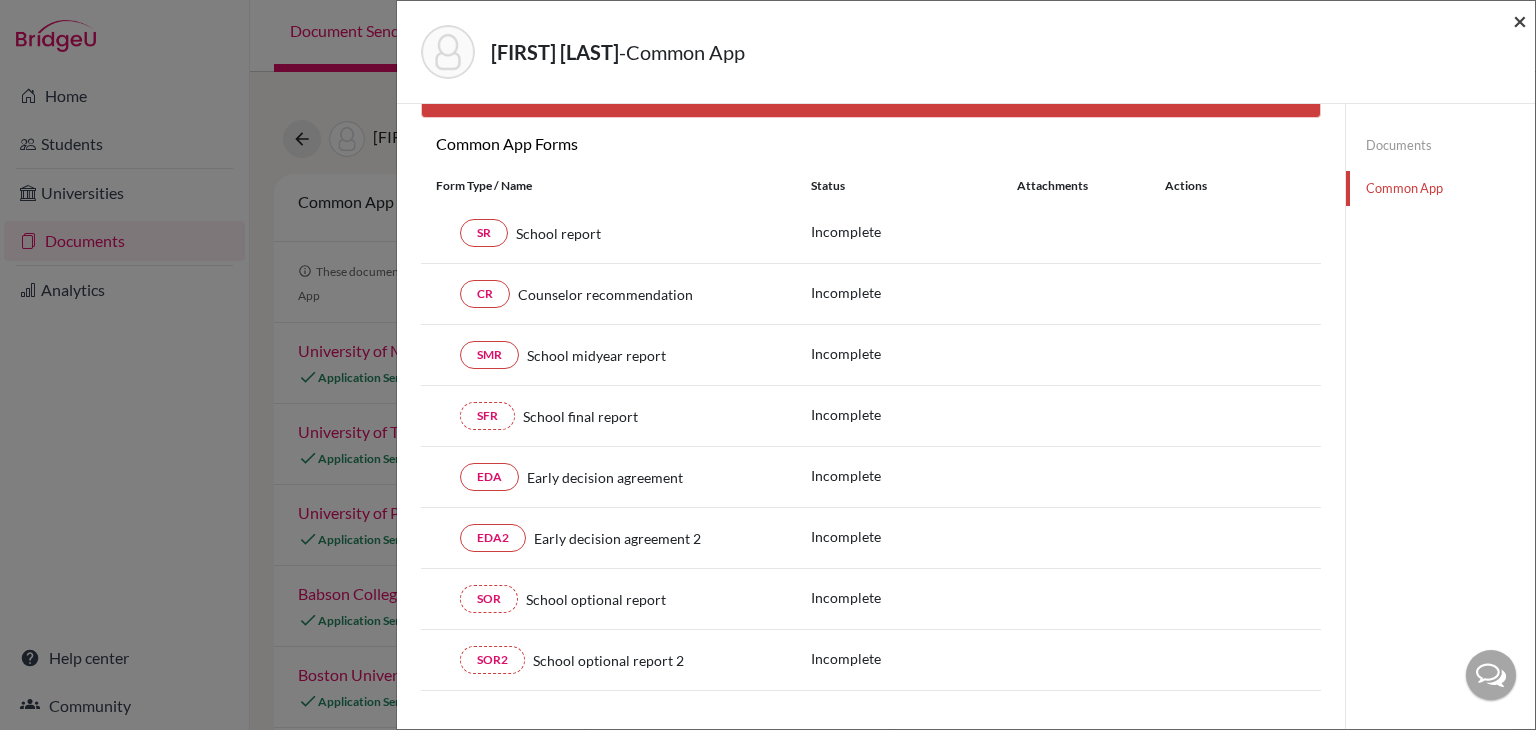click on "×" at bounding box center (1520, 20) 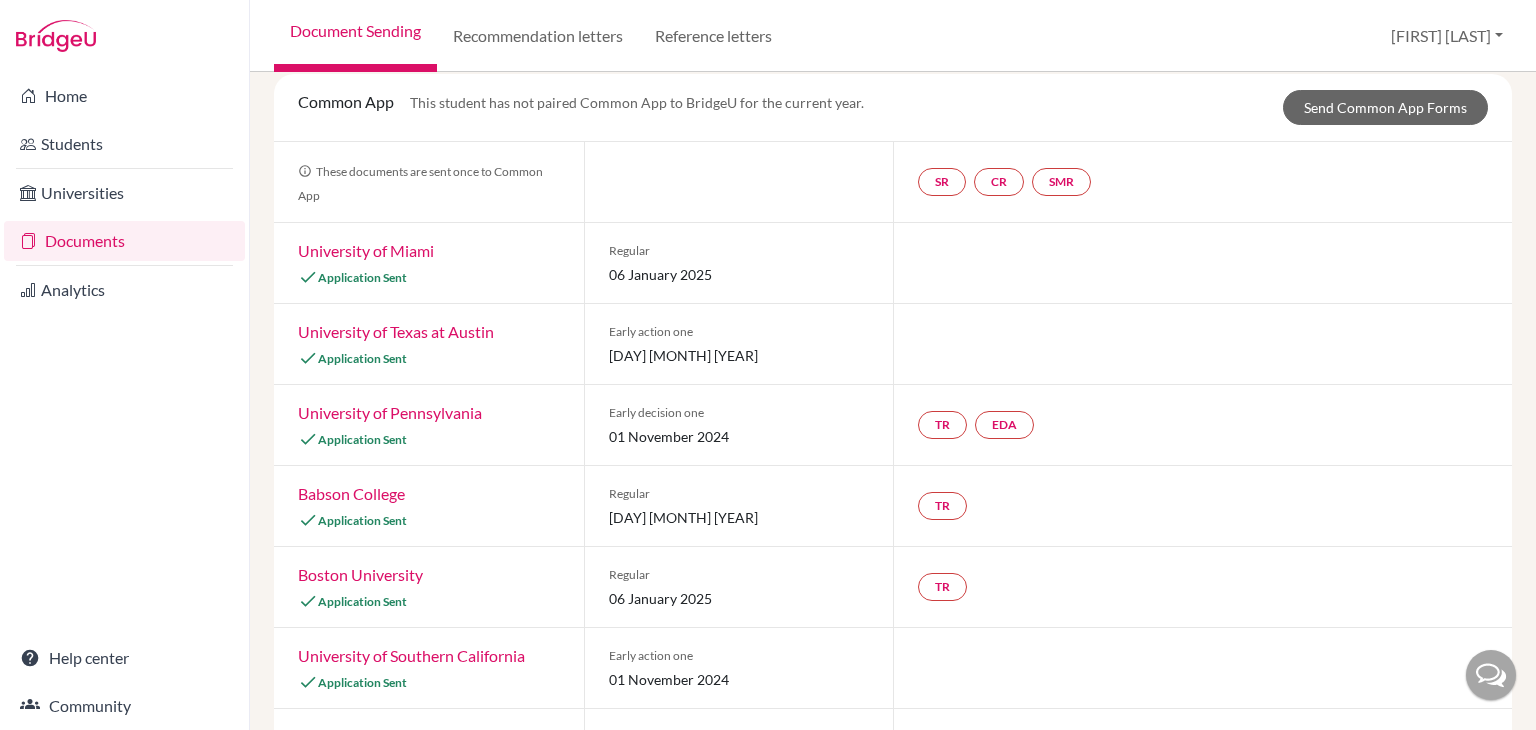 scroll, scrollTop: 0, scrollLeft: 0, axis: both 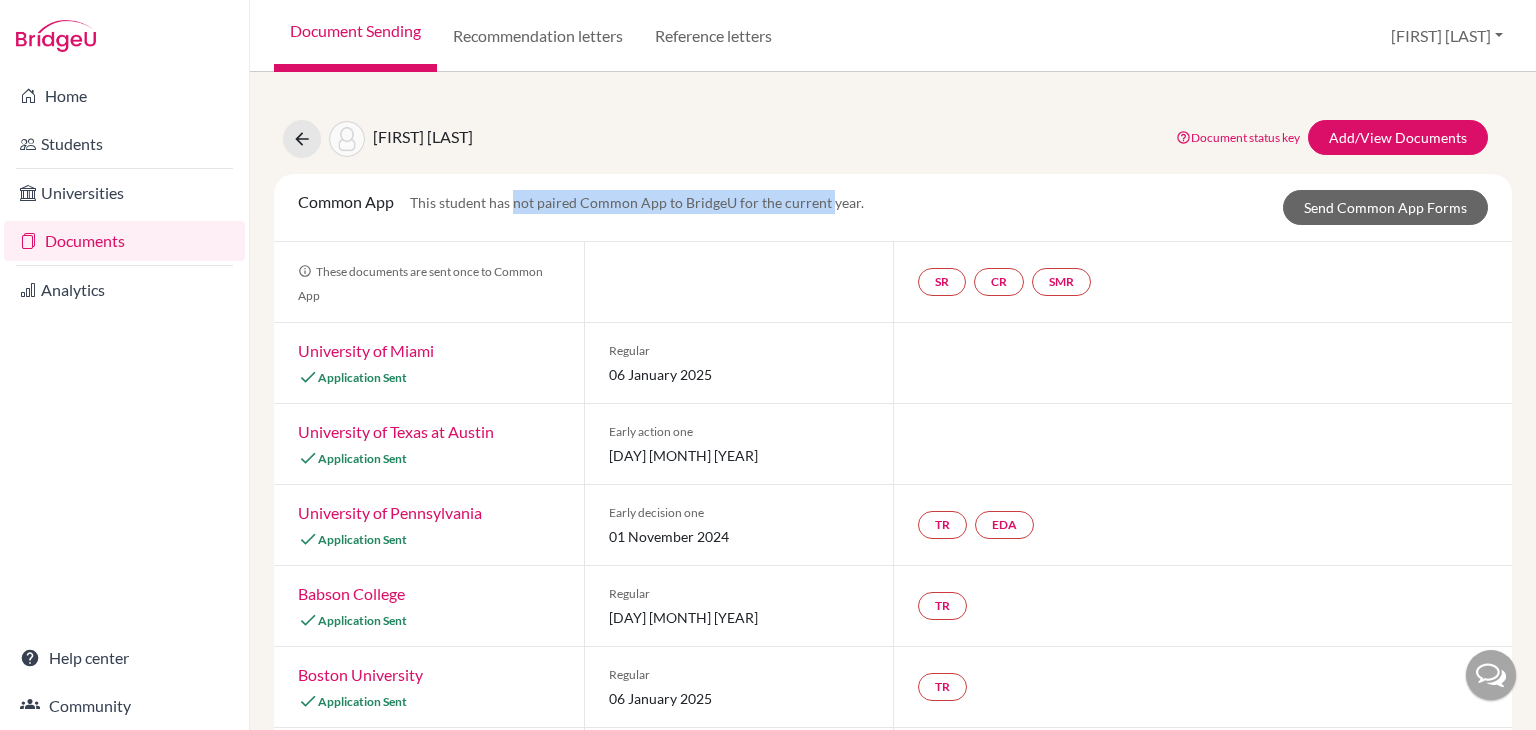 drag, startPoint x: 514, startPoint y: 200, endPoint x: 828, endPoint y: 217, distance: 314.45987 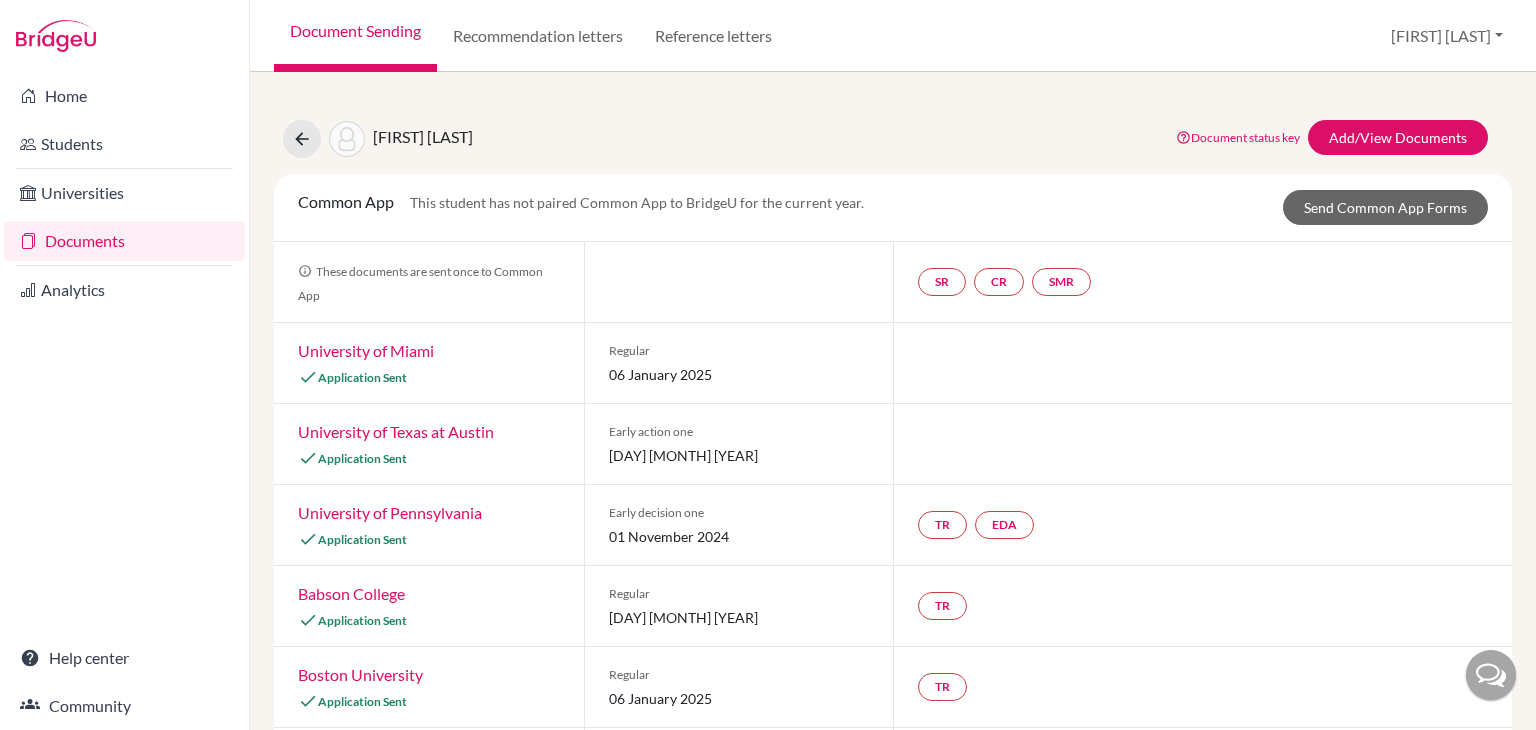 click on "Common App This student has not paired Common App to BridgeU for the current year. Send Common App Forms" at bounding box center [893, 208] 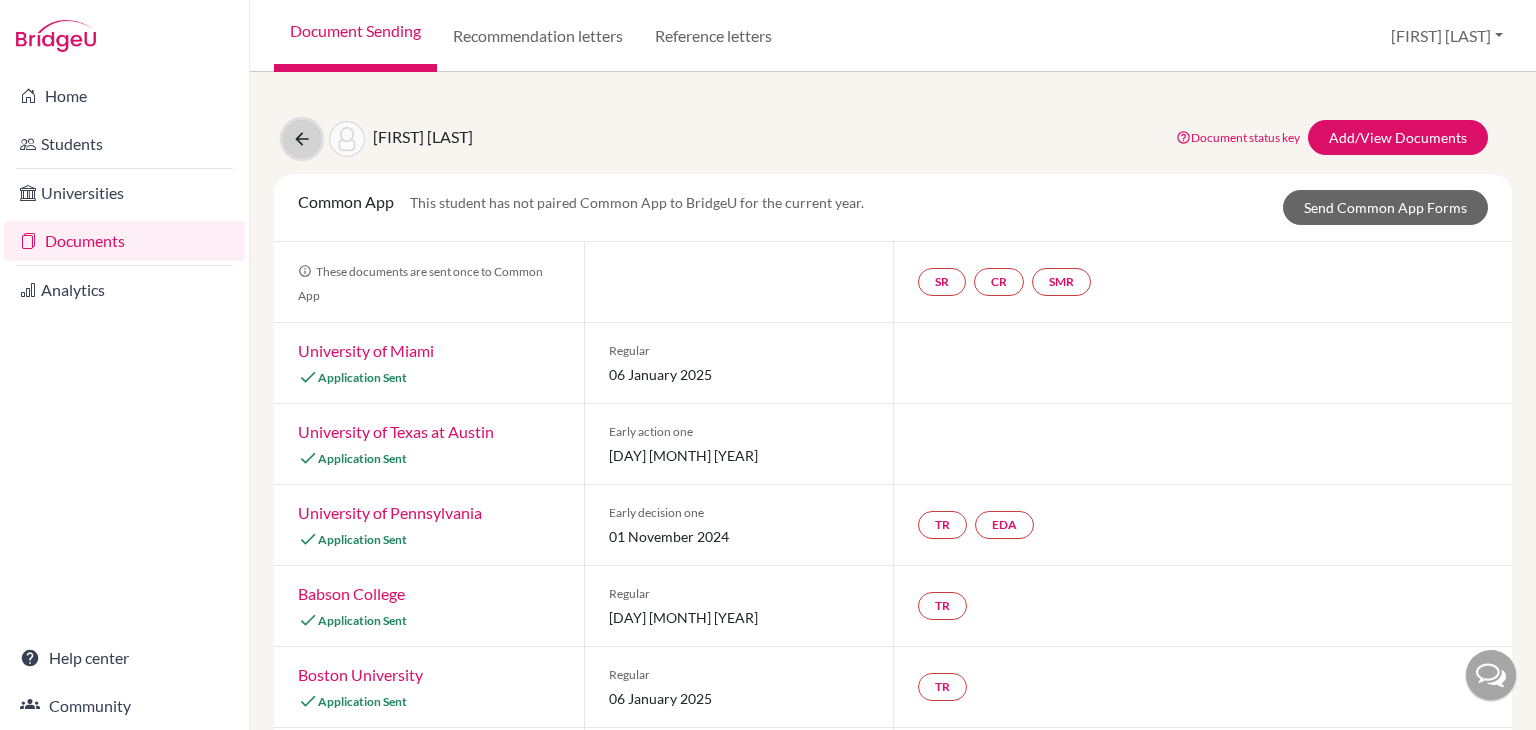click at bounding box center (302, 139) 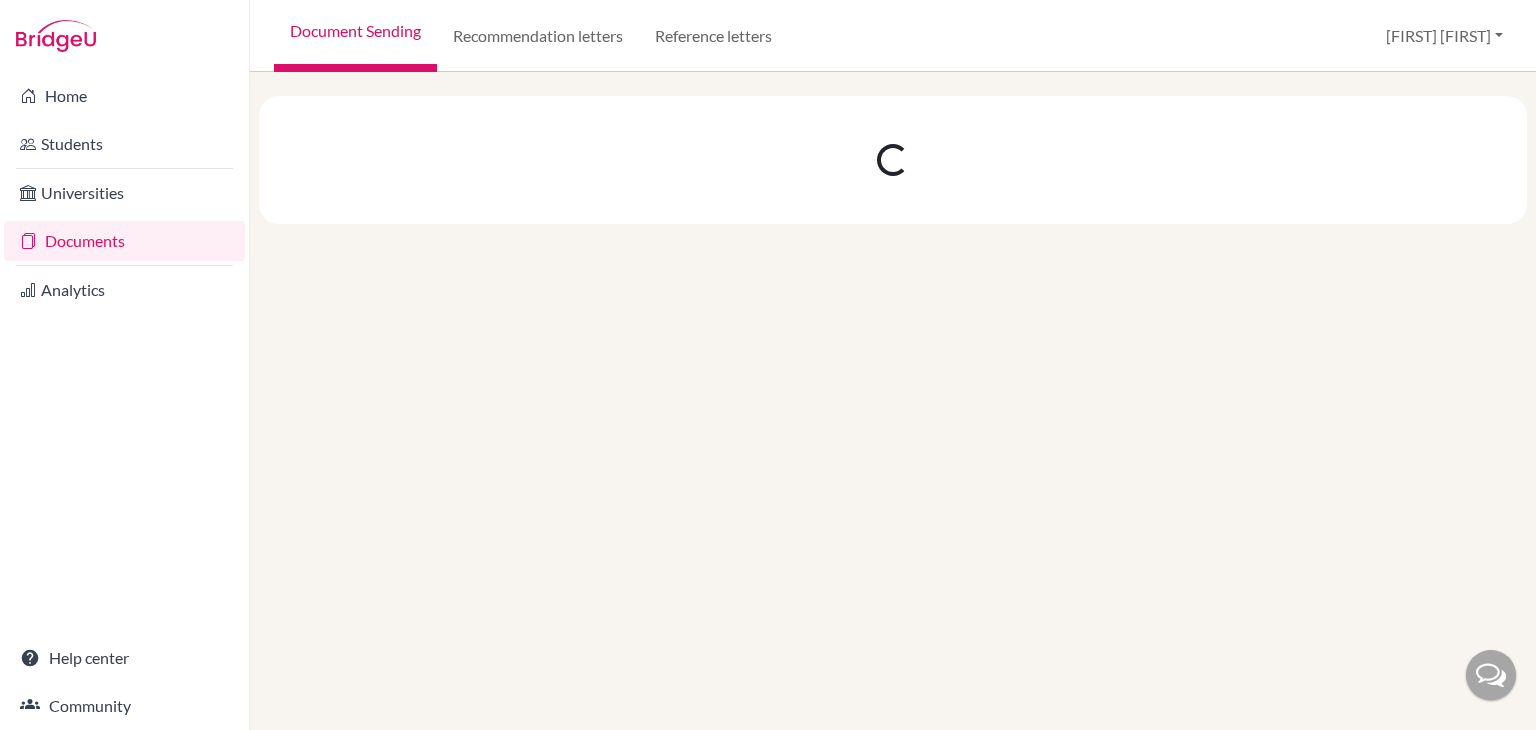 scroll, scrollTop: 0, scrollLeft: 0, axis: both 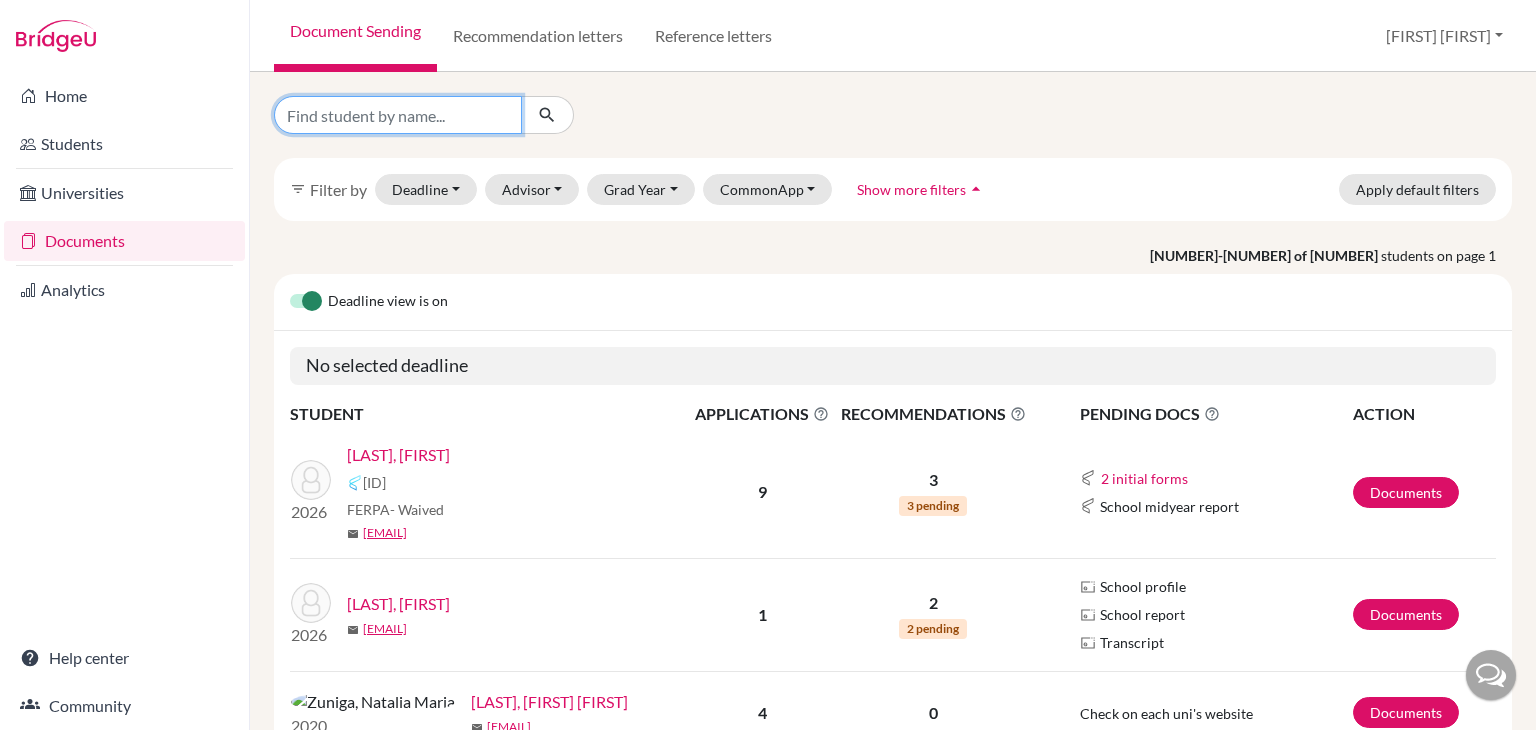 click at bounding box center [398, 115] 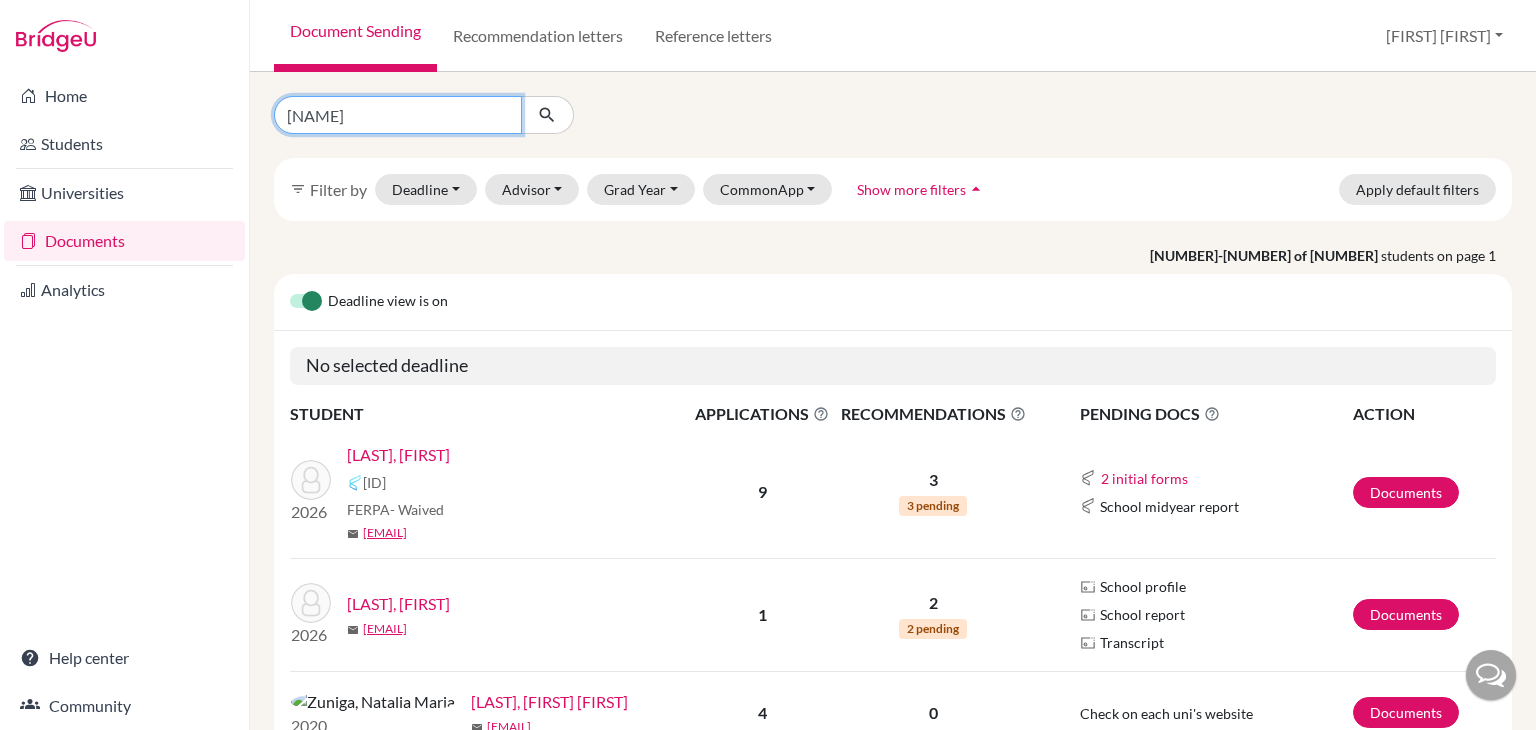 type on "bosco" 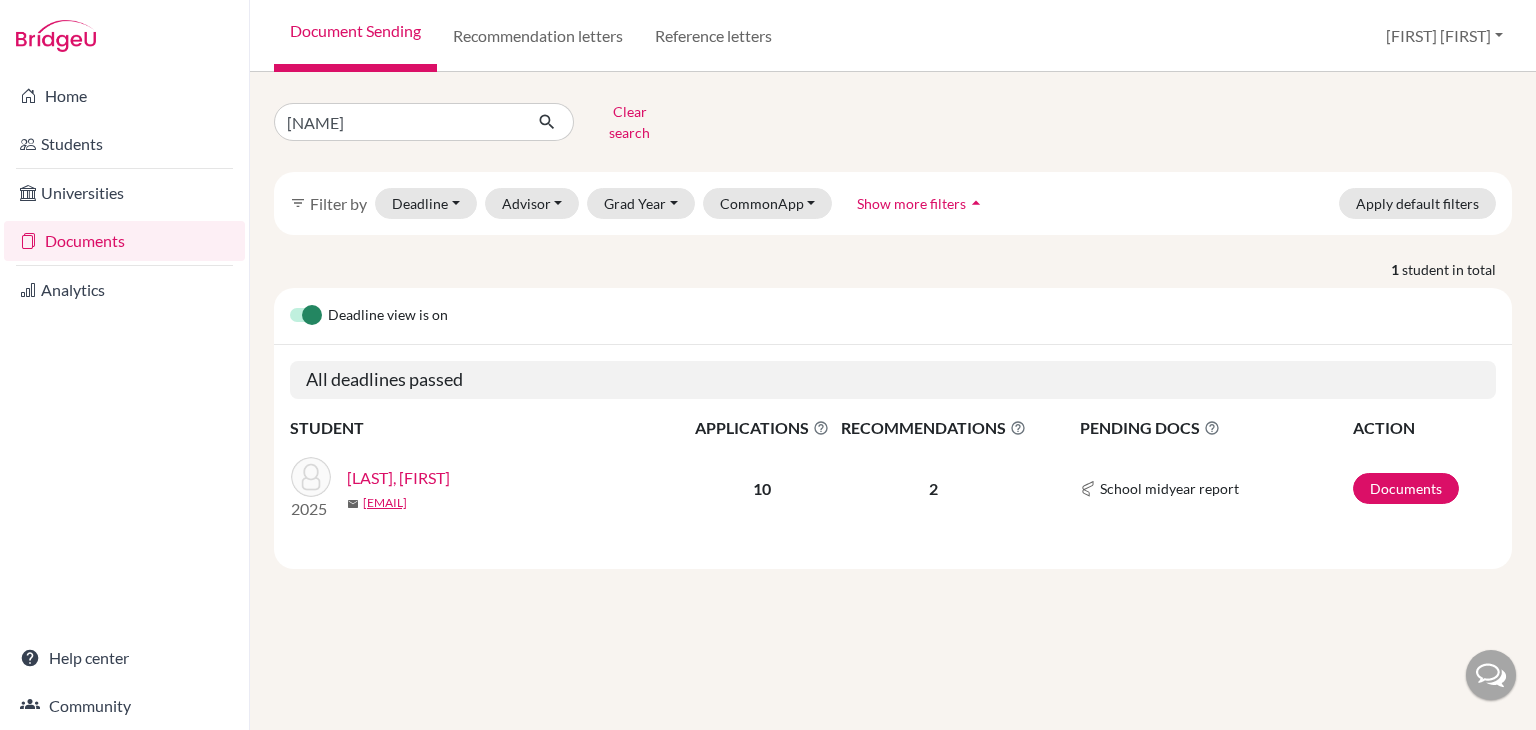click on "[LAST] [LAST], [FIRST]" at bounding box center (398, 478) 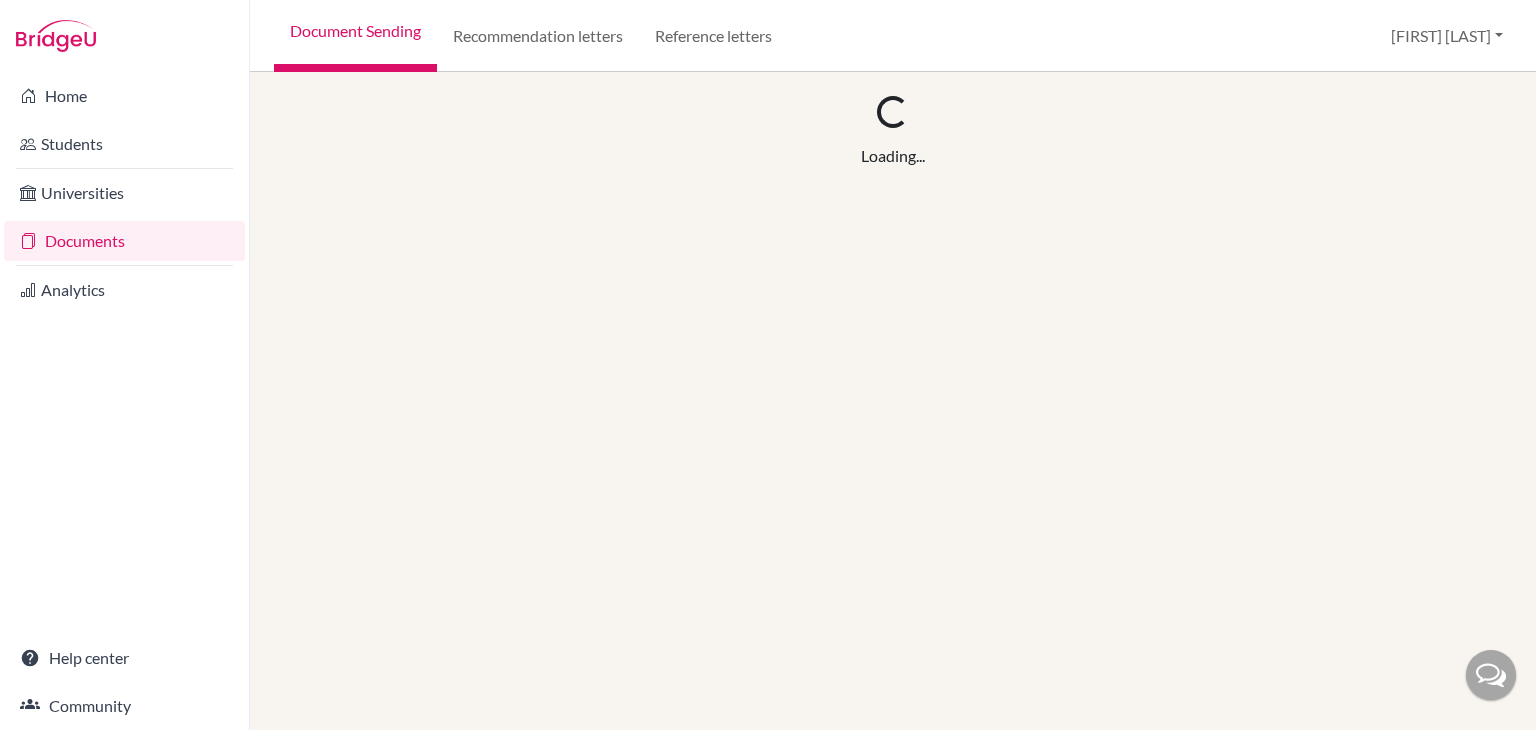 scroll, scrollTop: 0, scrollLeft: 0, axis: both 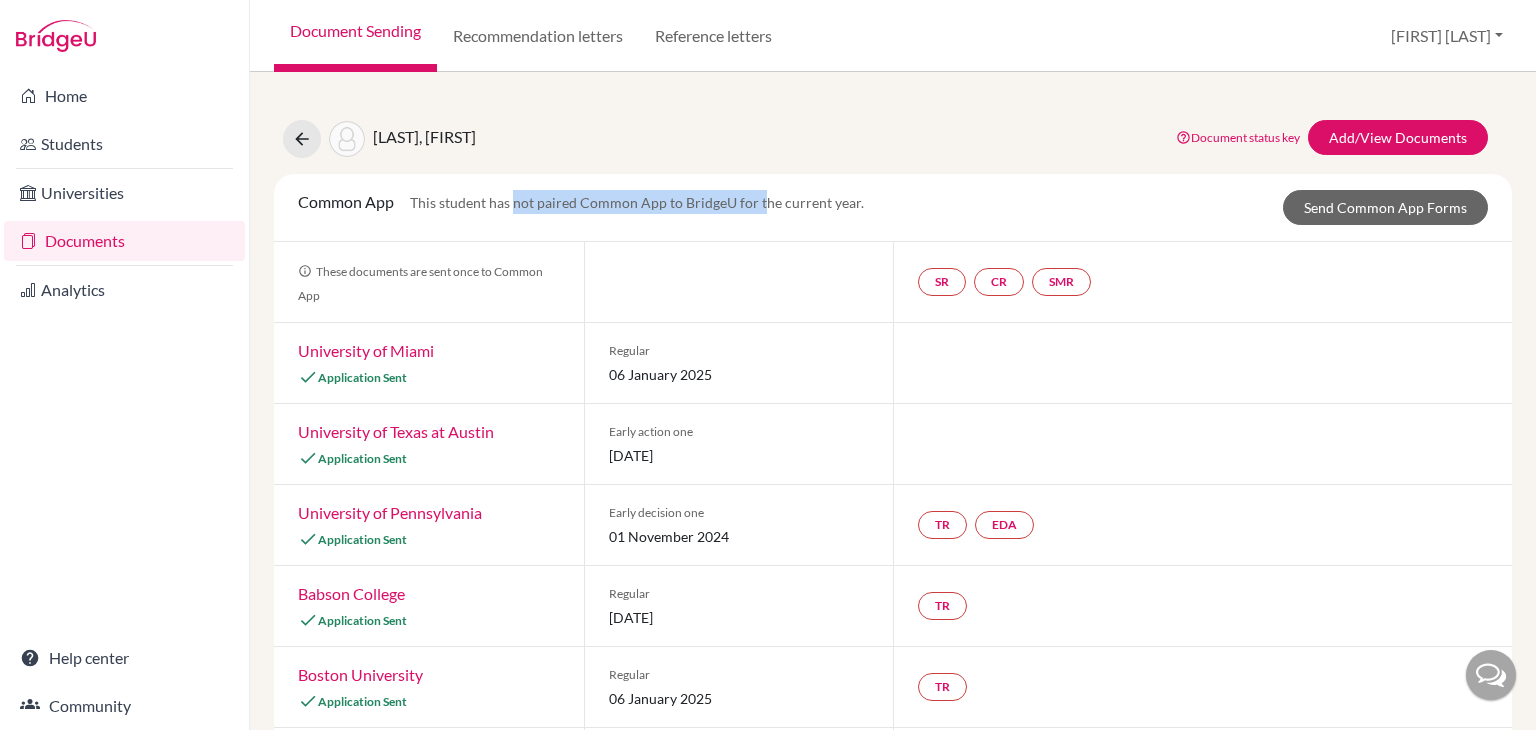 drag, startPoint x: 518, startPoint y: 213, endPoint x: 761, endPoint y: 214, distance: 243.00206 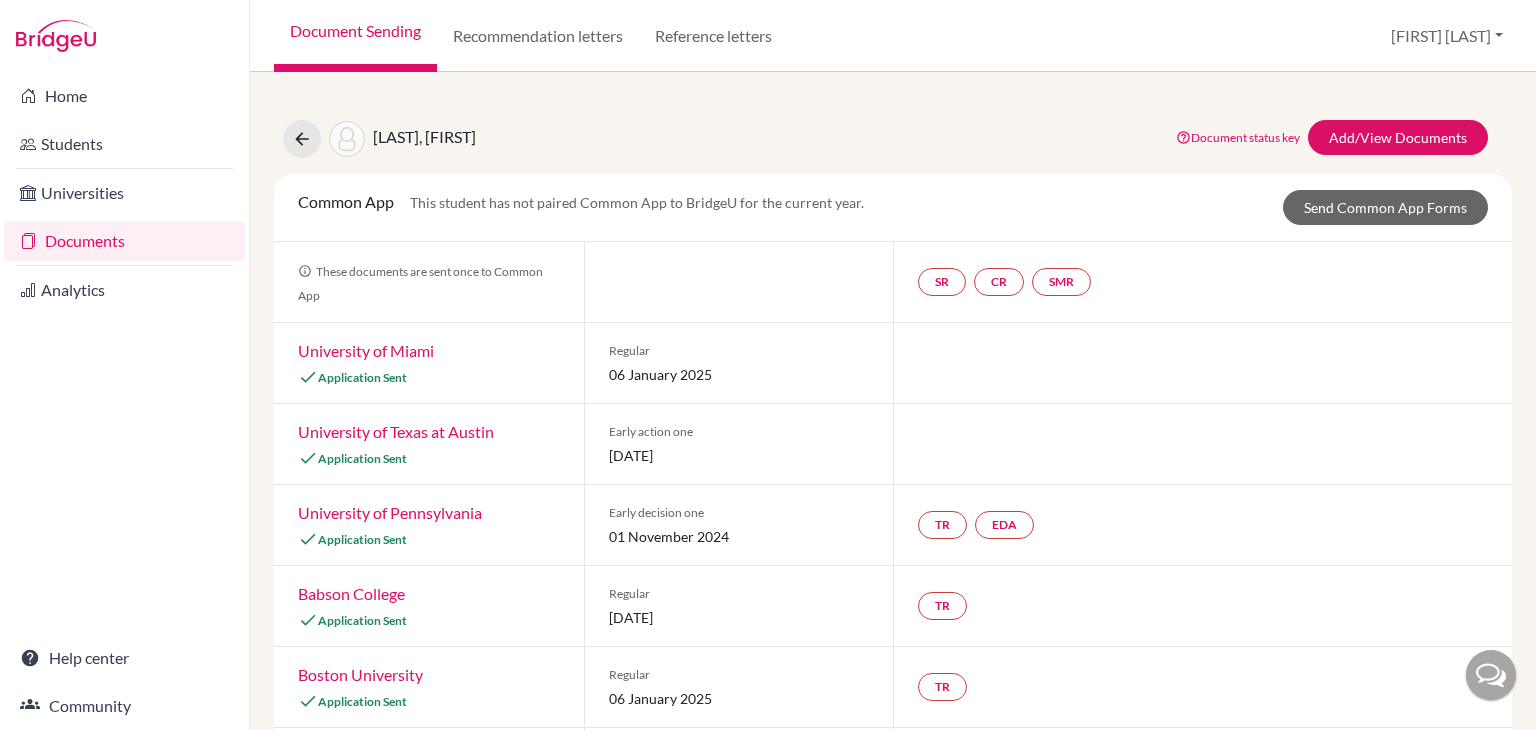 click on "Common App This student has not paired Common App to BridgeU for the current year. Send Common App Forms" at bounding box center [893, 208] 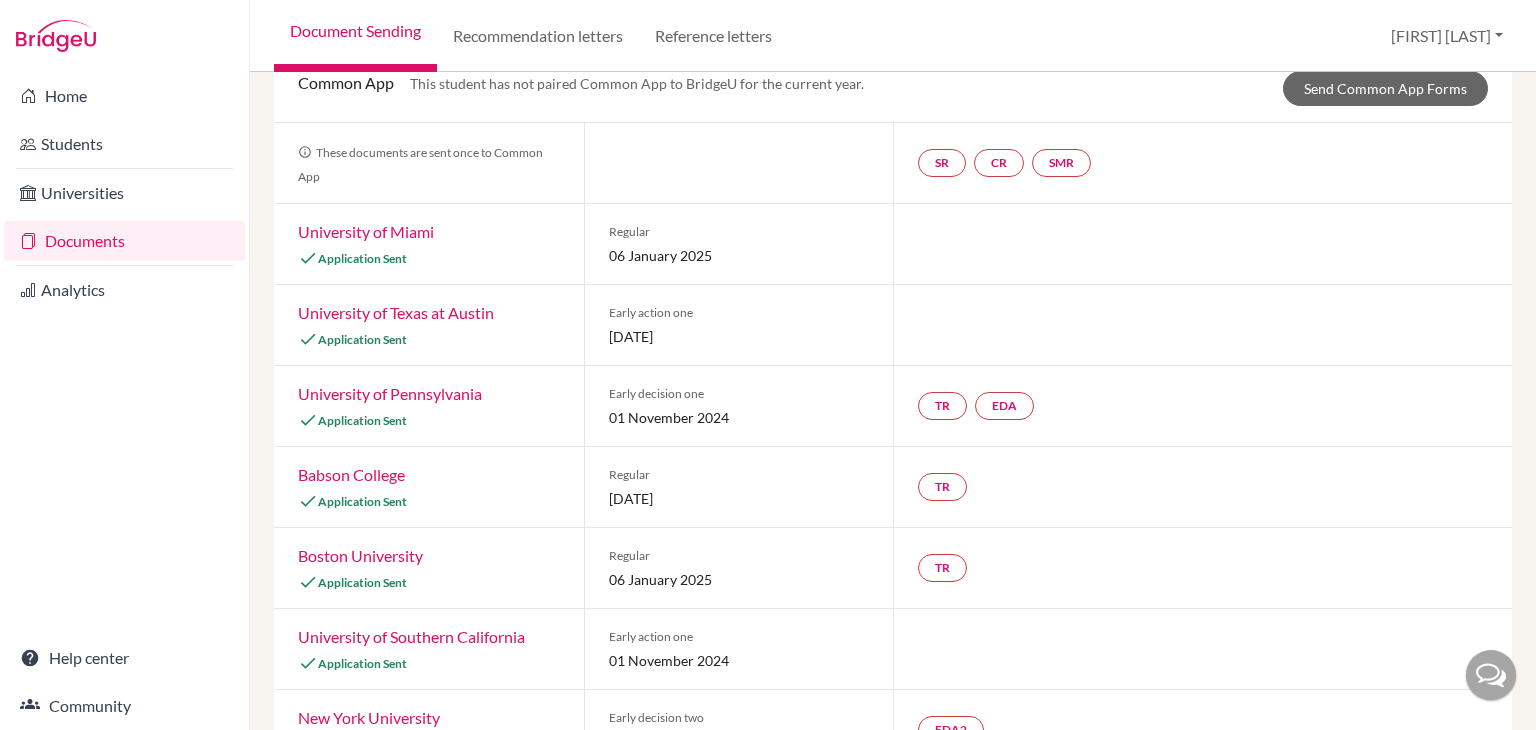 scroll, scrollTop: 0, scrollLeft: 0, axis: both 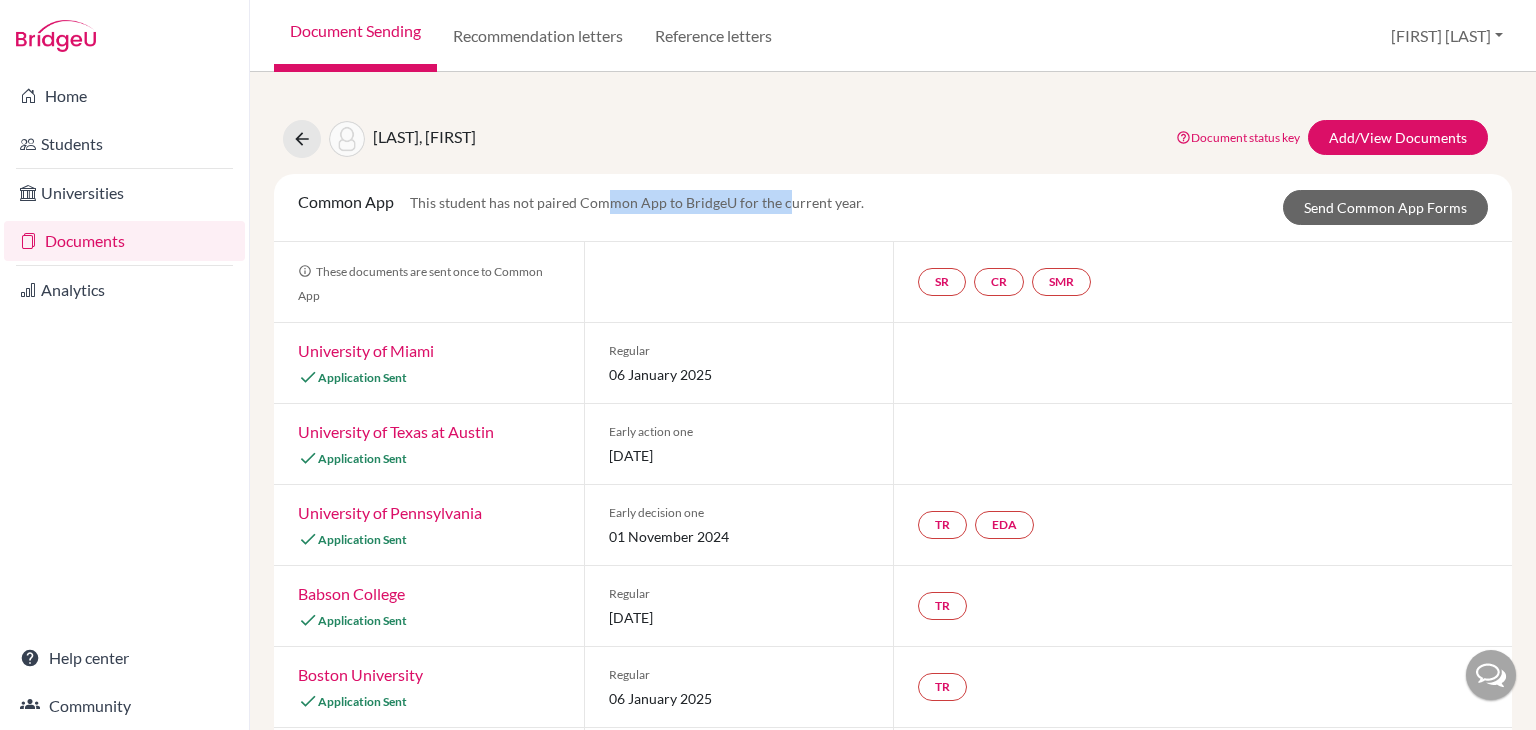 drag, startPoint x: 611, startPoint y: 201, endPoint x: 791, endPoint y: 205, distance: 180.04443 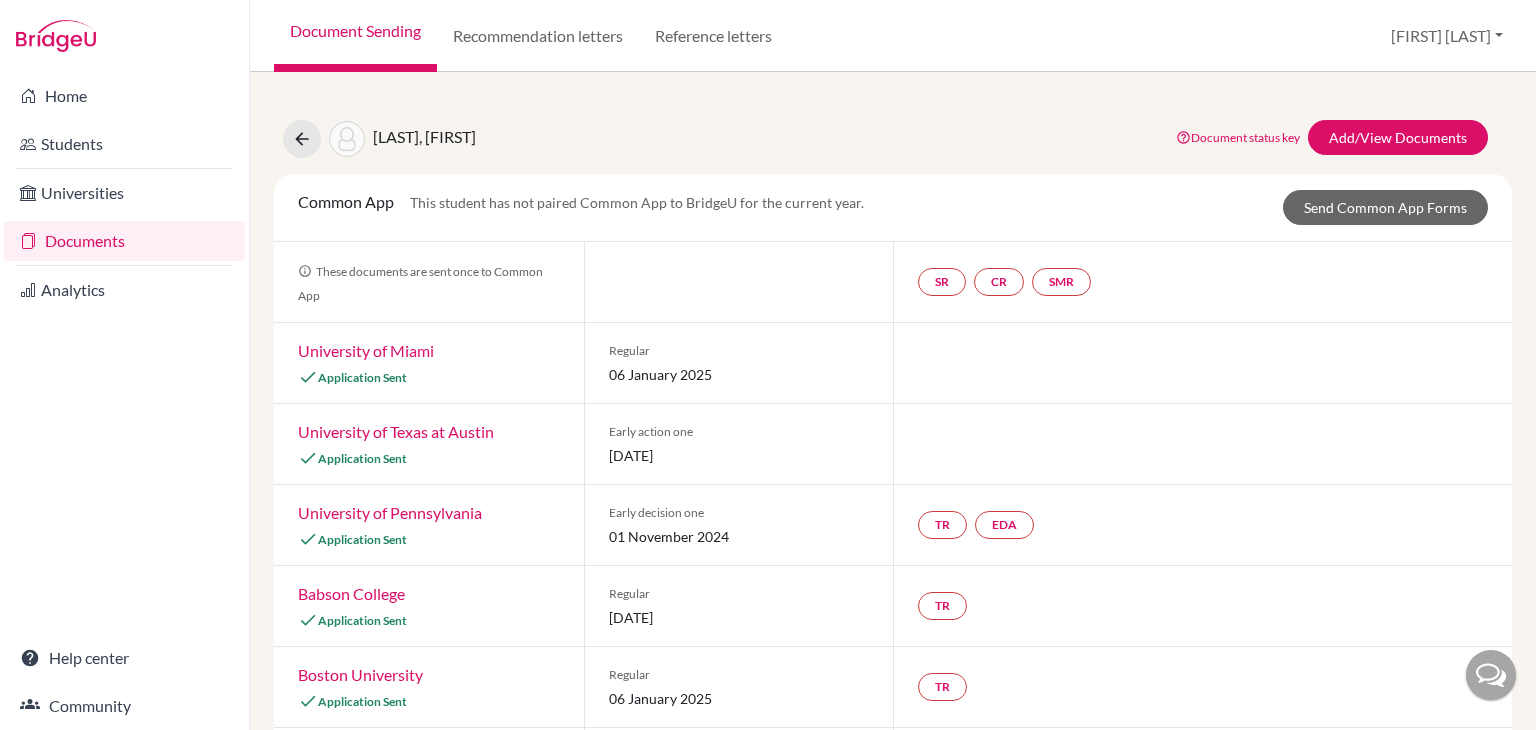 click on "Common App This student has not paired Common App to BridgeU for the current year." at bounding box center (581, 207) 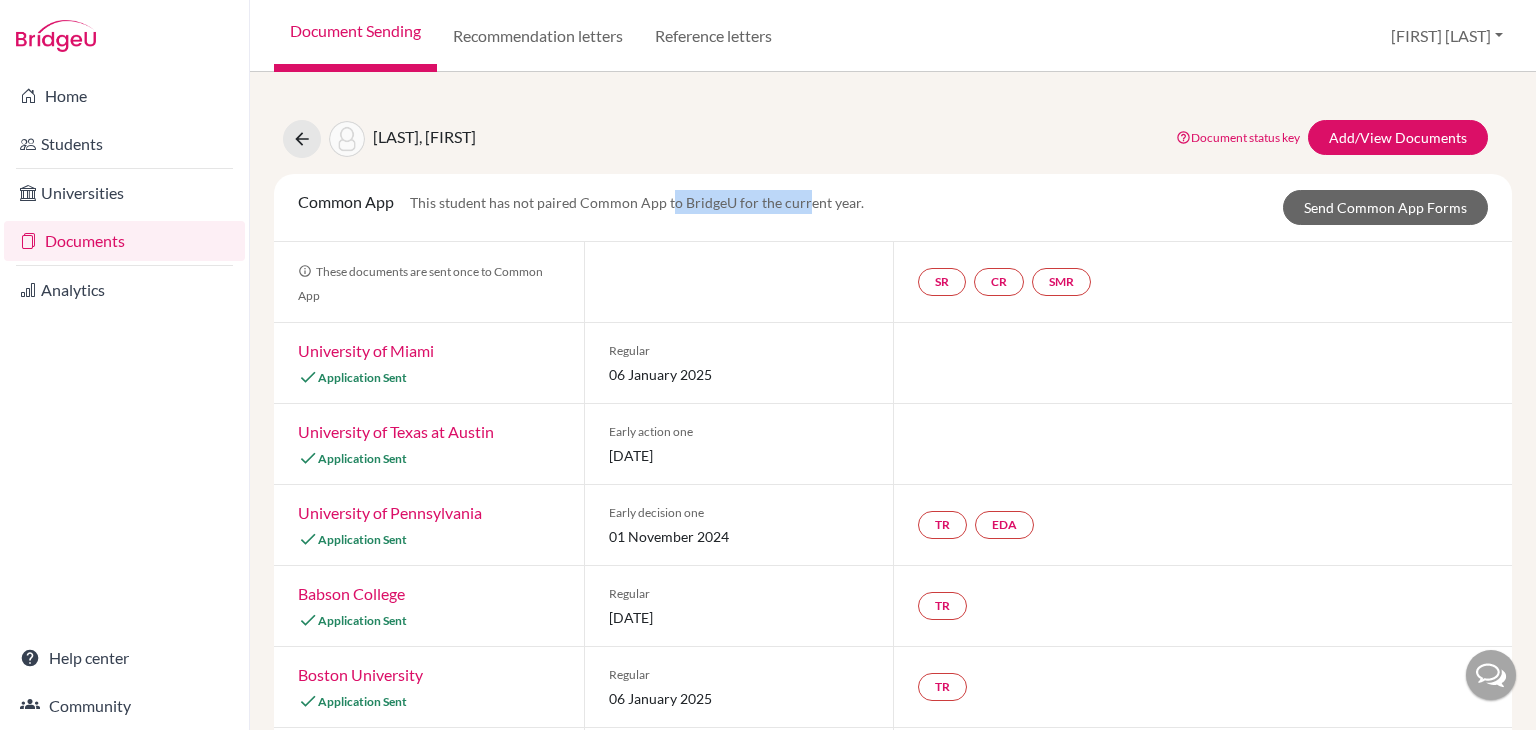 drag, startPoint x: 673, startPoint y: 206, endPoint x: 810, endPoint y: 236, distance: 140.24622 